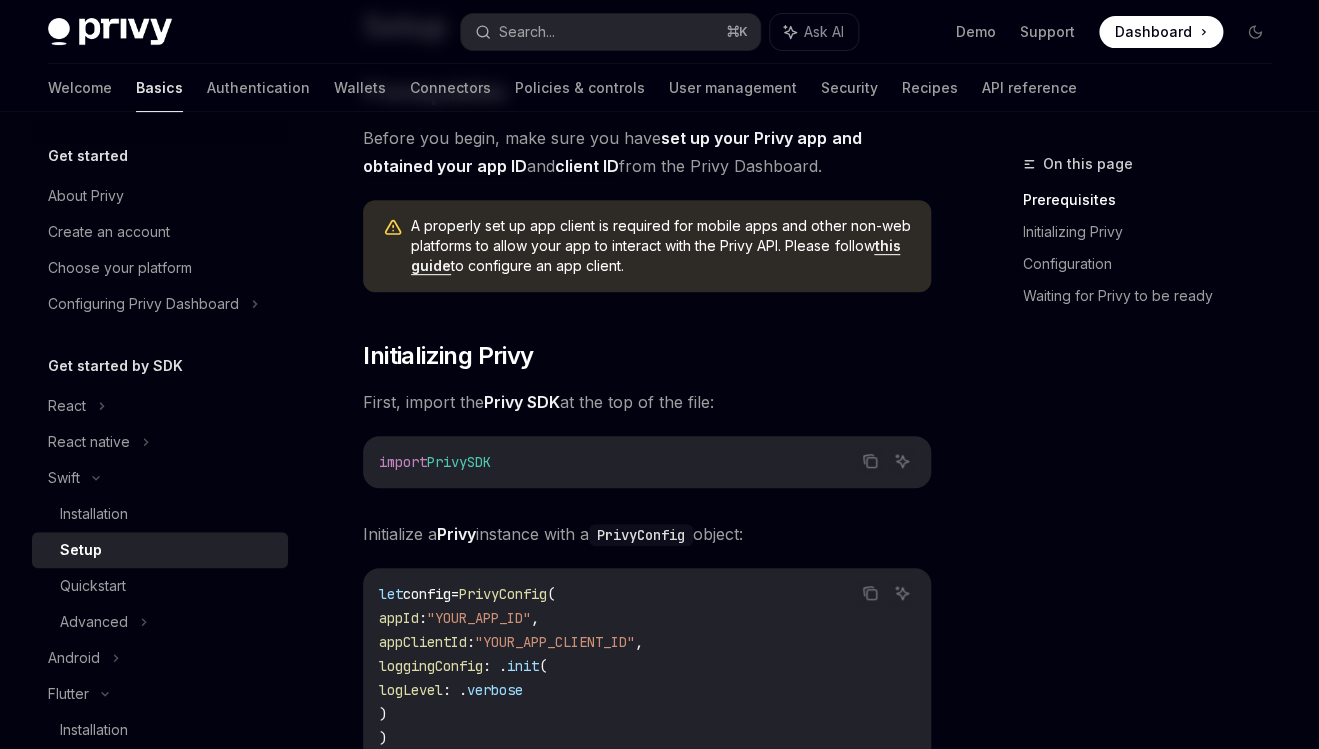 scroll, scrollTop: 175, scrollLeft: 0, axis: vertical 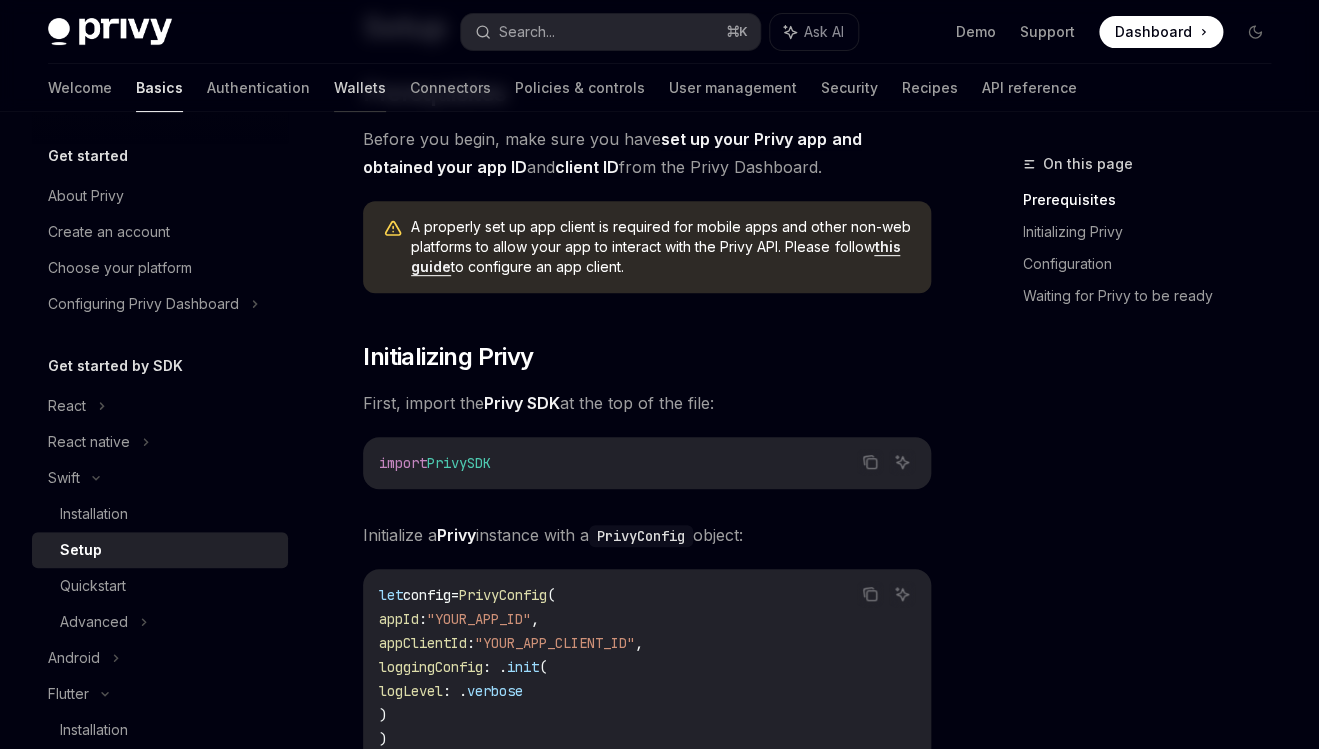 click on "Wallets" at bounding box center [360, 88] 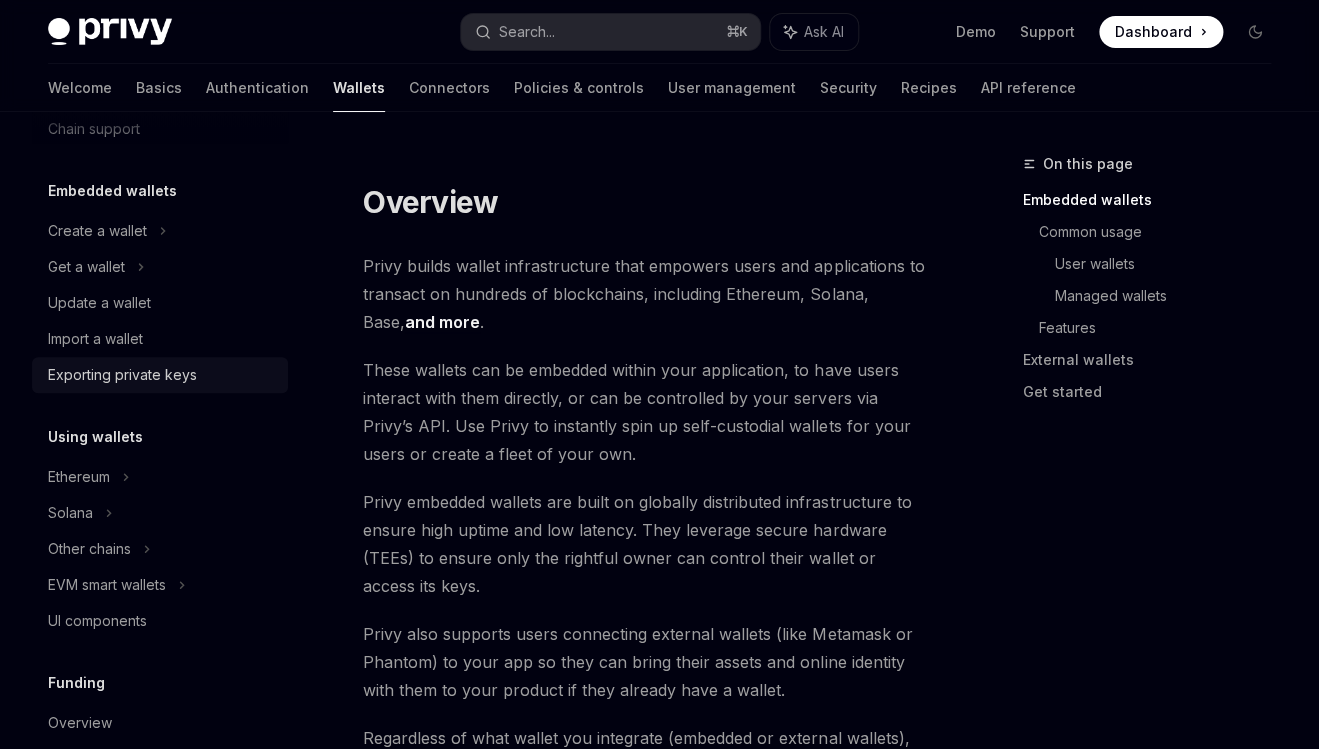 scroll, scrollTop: 91, scrollLeft: 0, axis: vertical 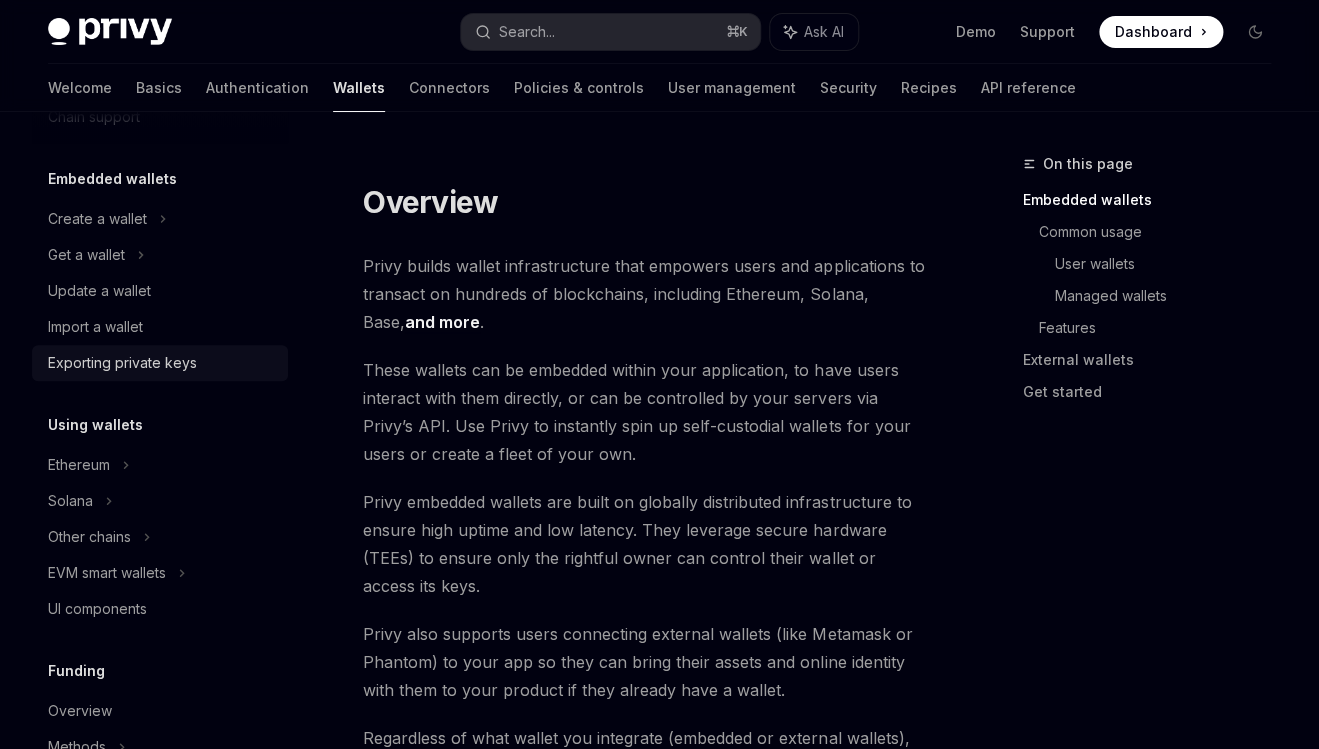 click on "Ethereum" at bounding box center [160, 219] 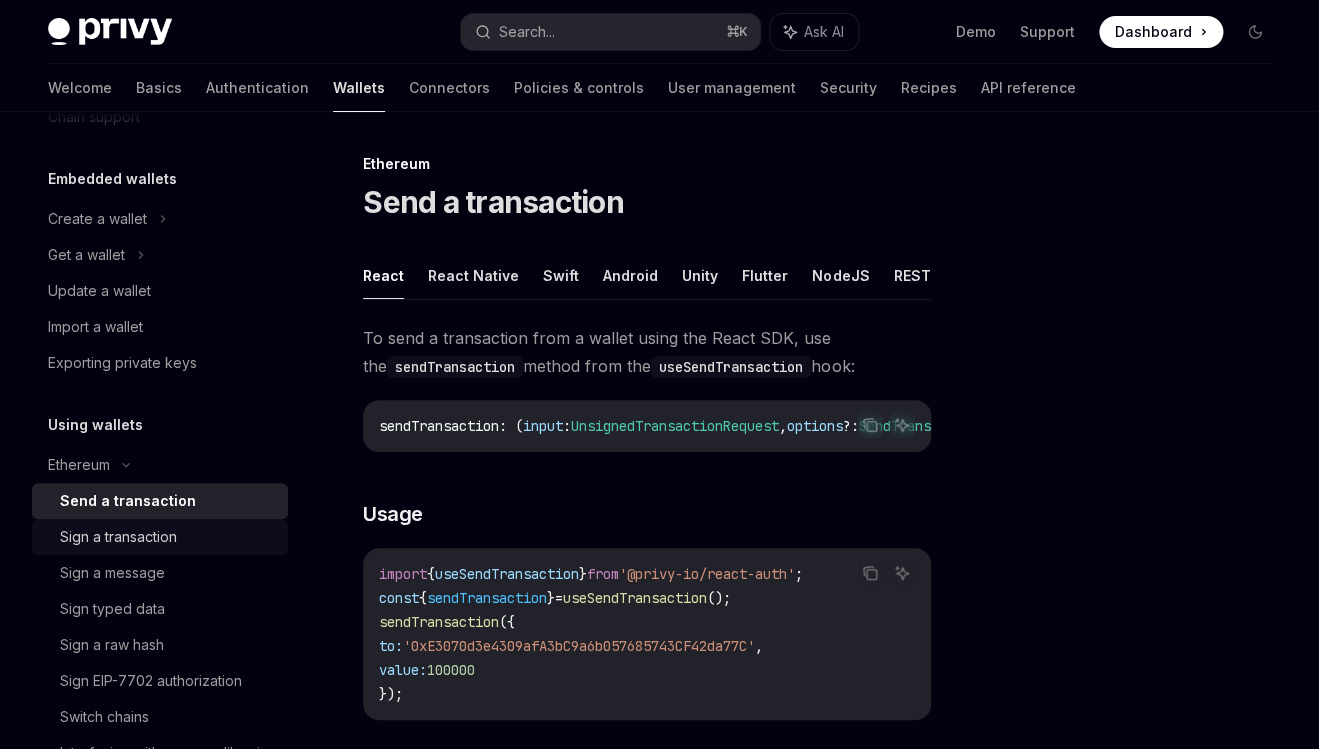 click on "Sign a transaction" at bounding box center (118, 537) 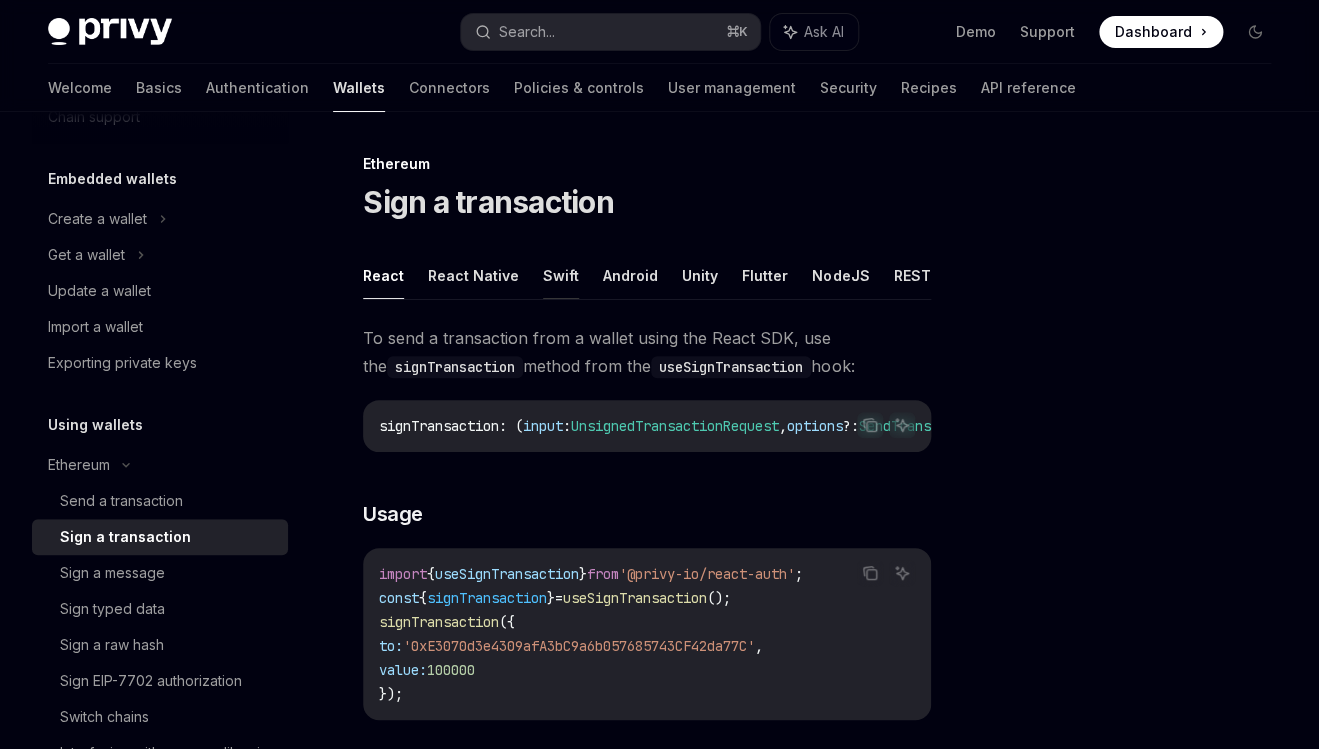 click on "Swift" at bounding box center [561, 275] 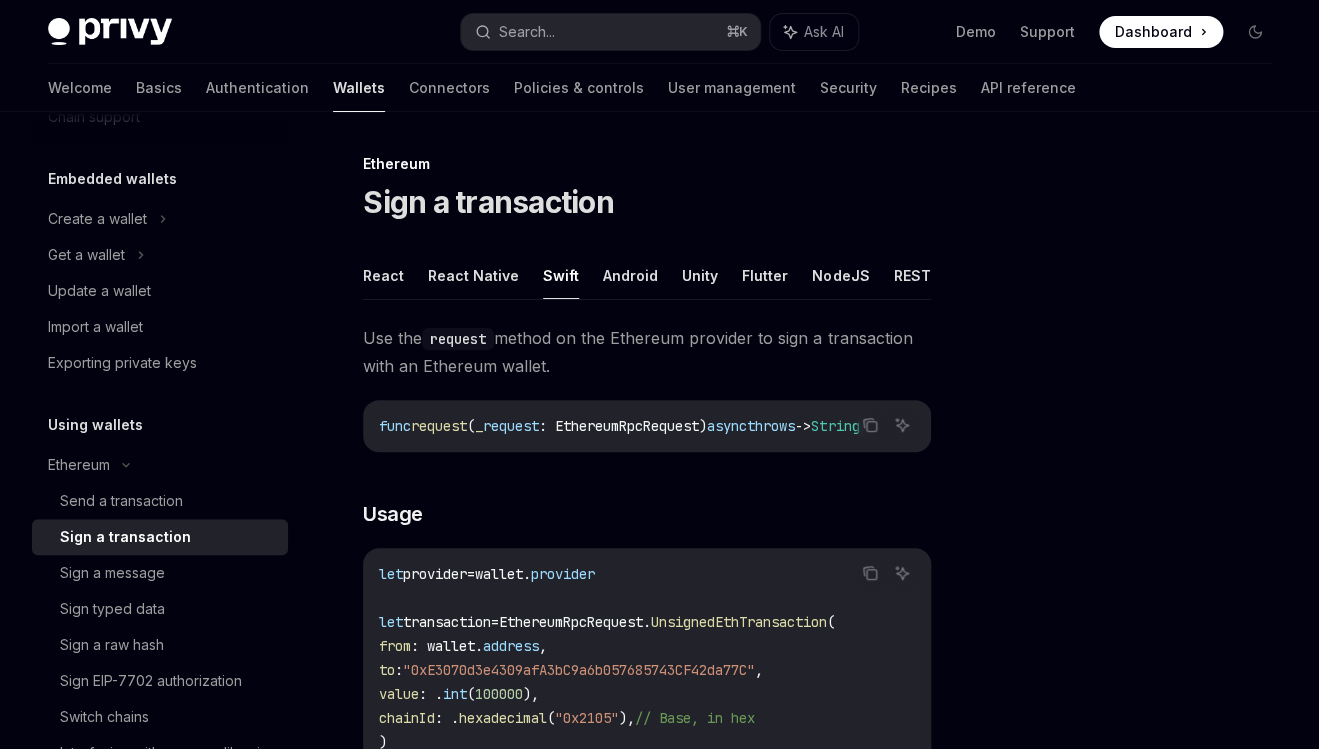 type 